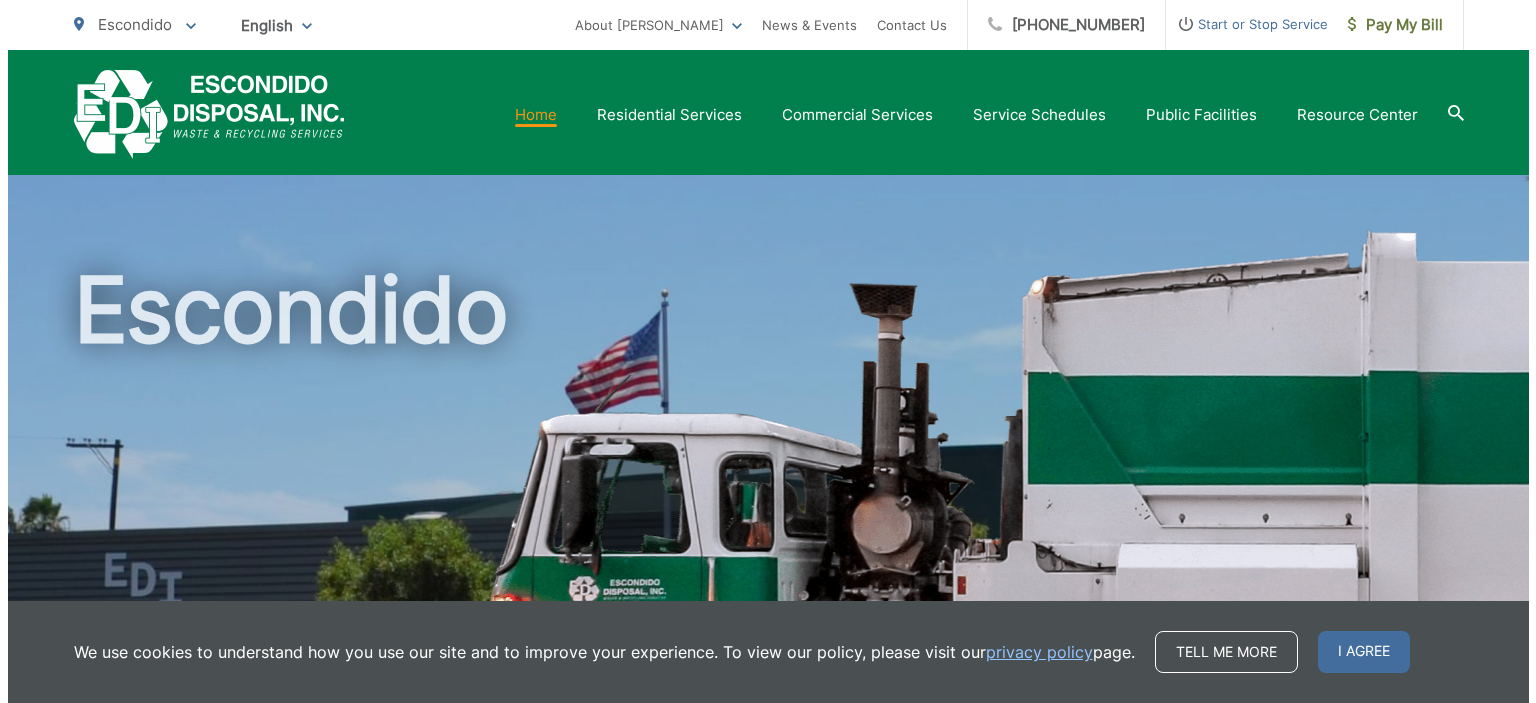 scroll, scrollTop: 788, scrollLeft: 0, axis: vertical 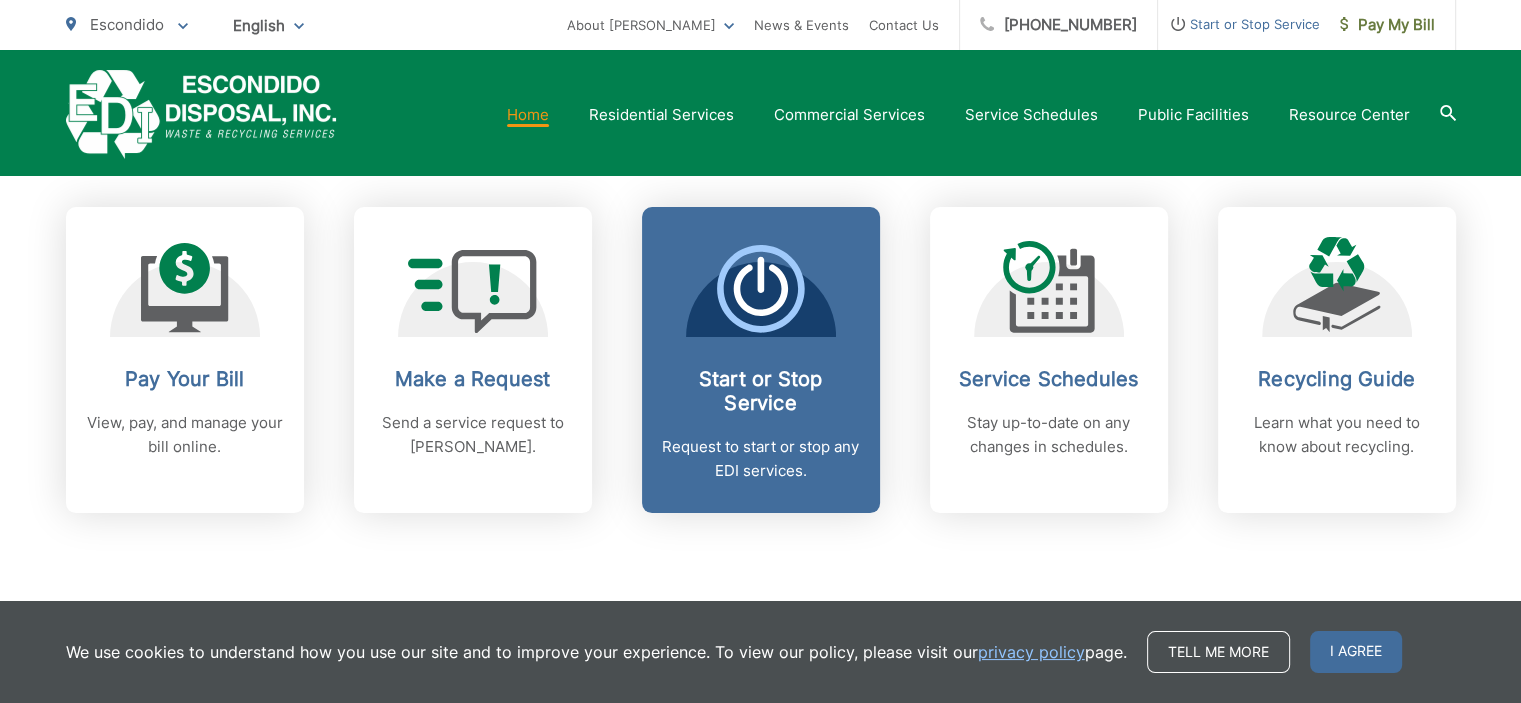 click on "Start or Stop Service" at bounding box center (761, 391) 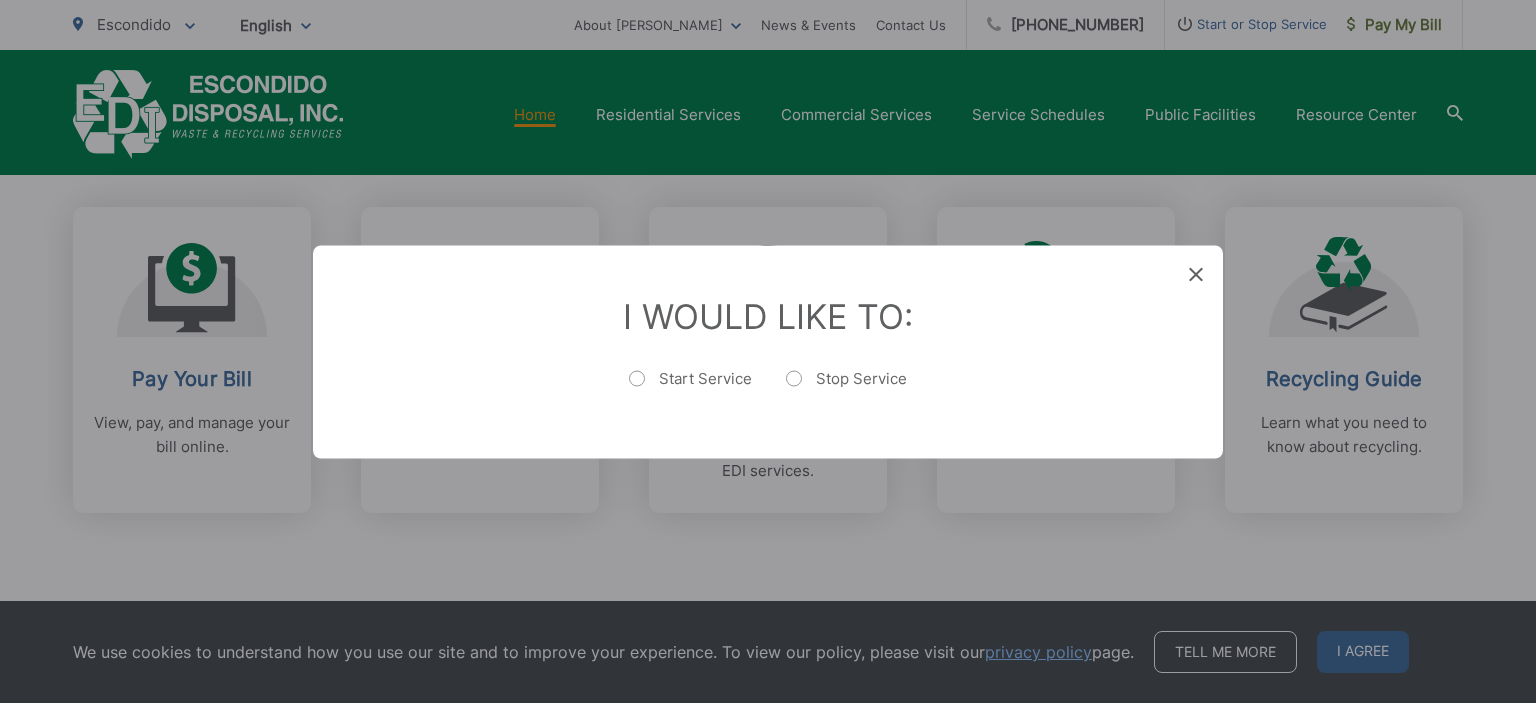 click on "Start Service" at bounding box center (690, 388) 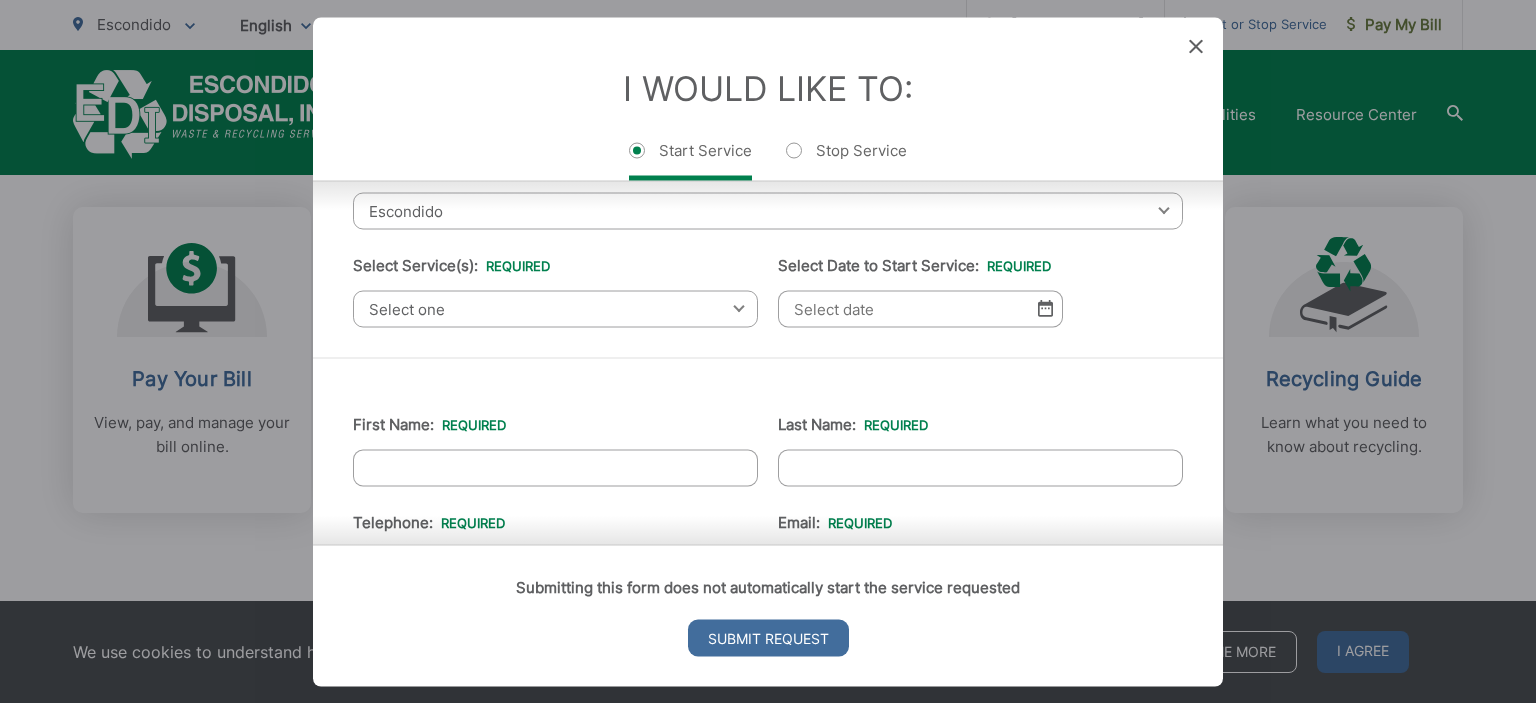 scroll, scrollTop: 0, scrollLeft: 0, axis: both 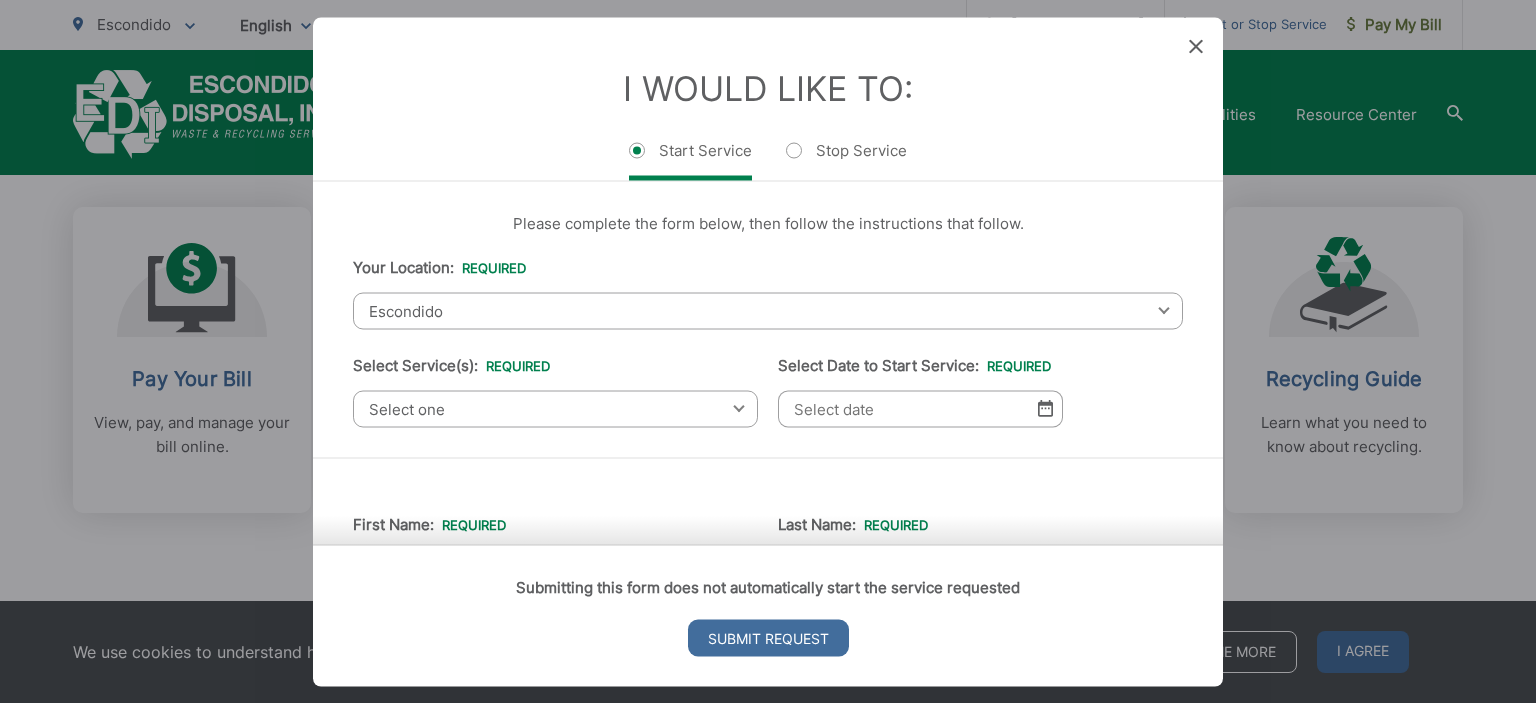 click on "Escondido" at bounding box center [768, 310] 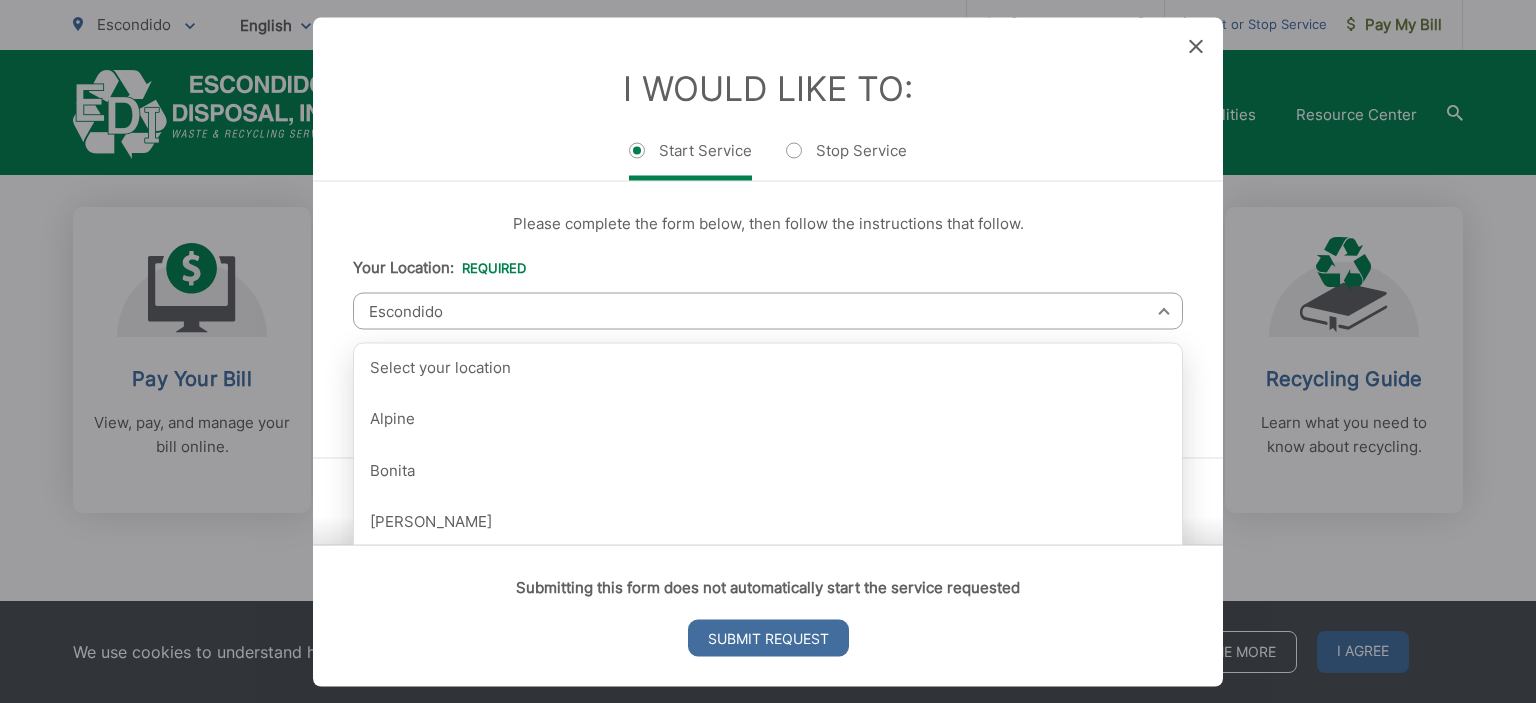 click on "Escondido" at bounding box center [768, 310] 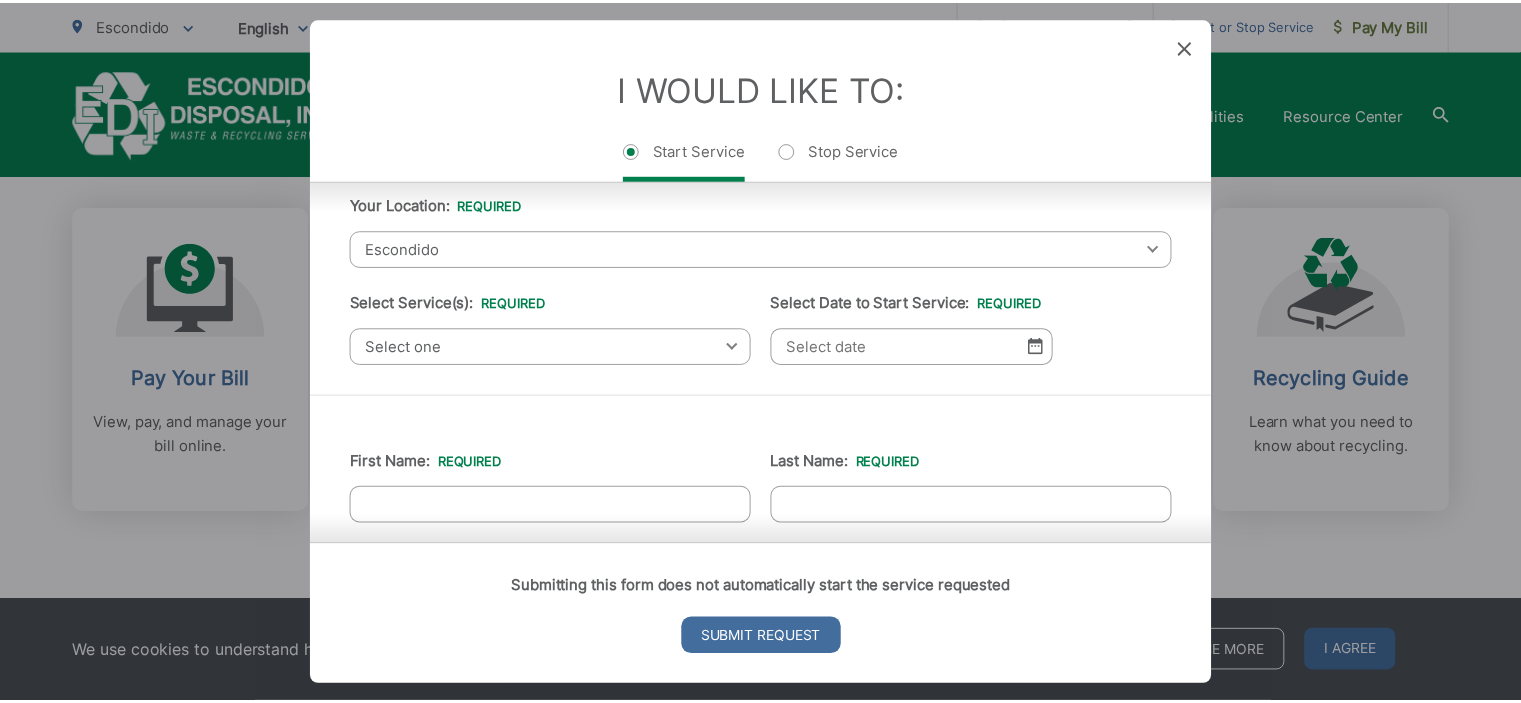 scroll, scrollTop: 0, scrollLeft: 0, axis: both 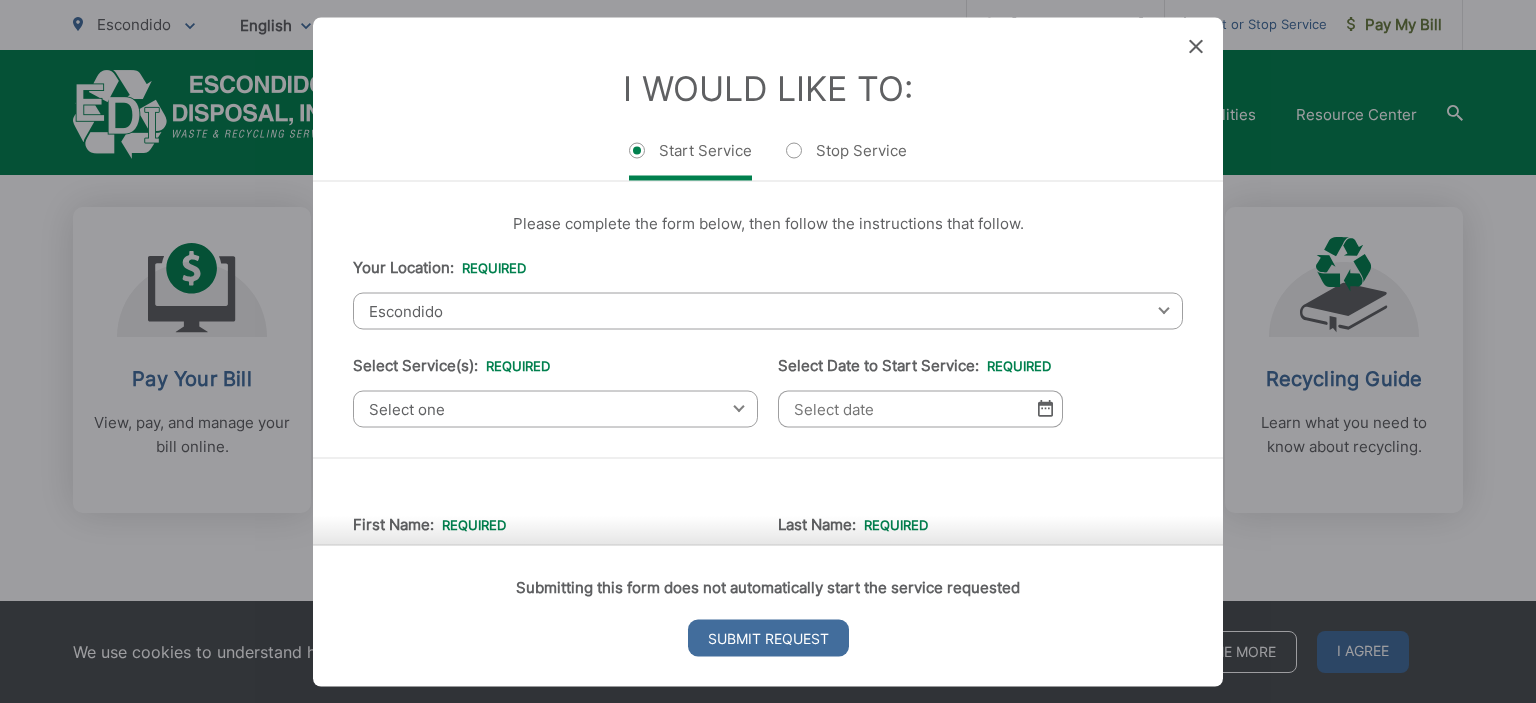 click 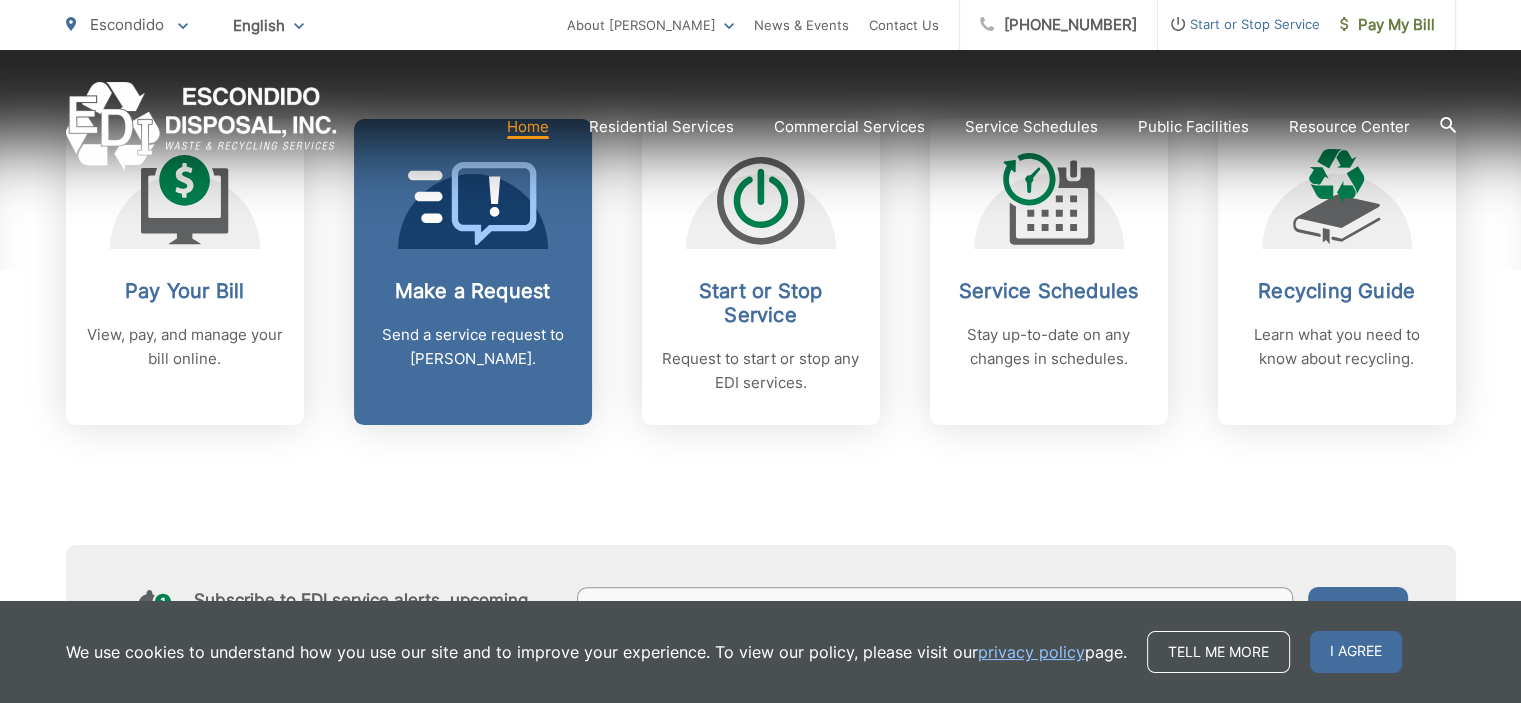 scroll, scrollTop: 877, scrollLeft: 0, axis: vertical 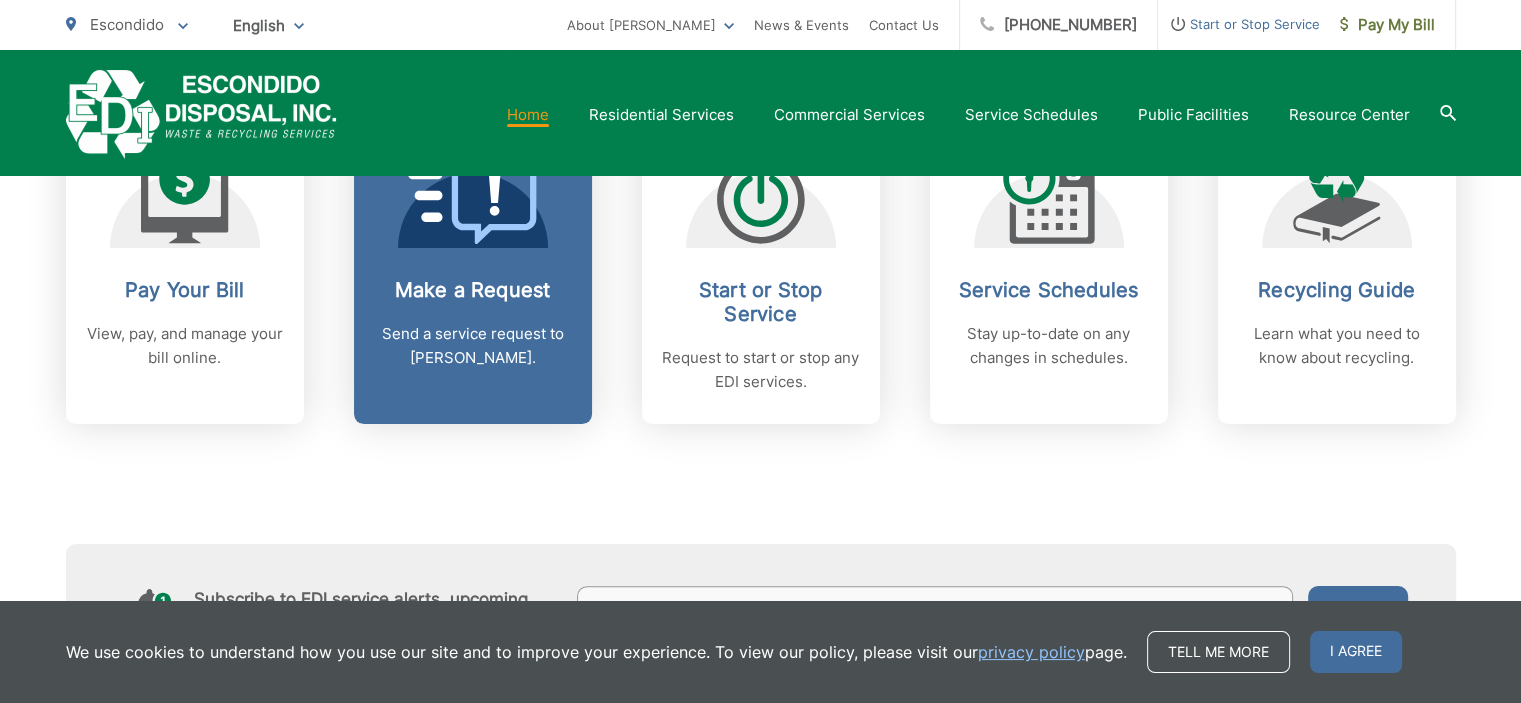 click 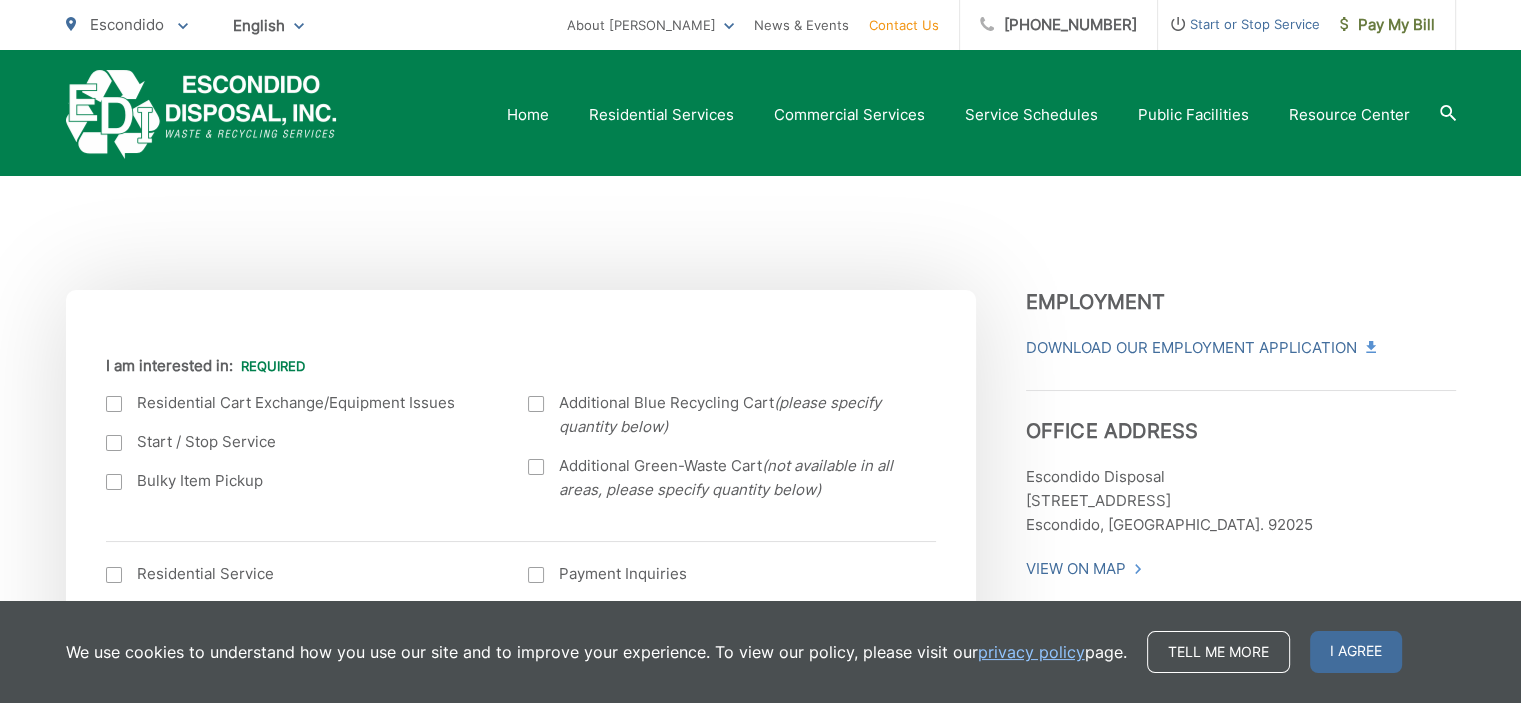 scroll, scrollTop: 400, scrollLeft: 0, axis: vertical 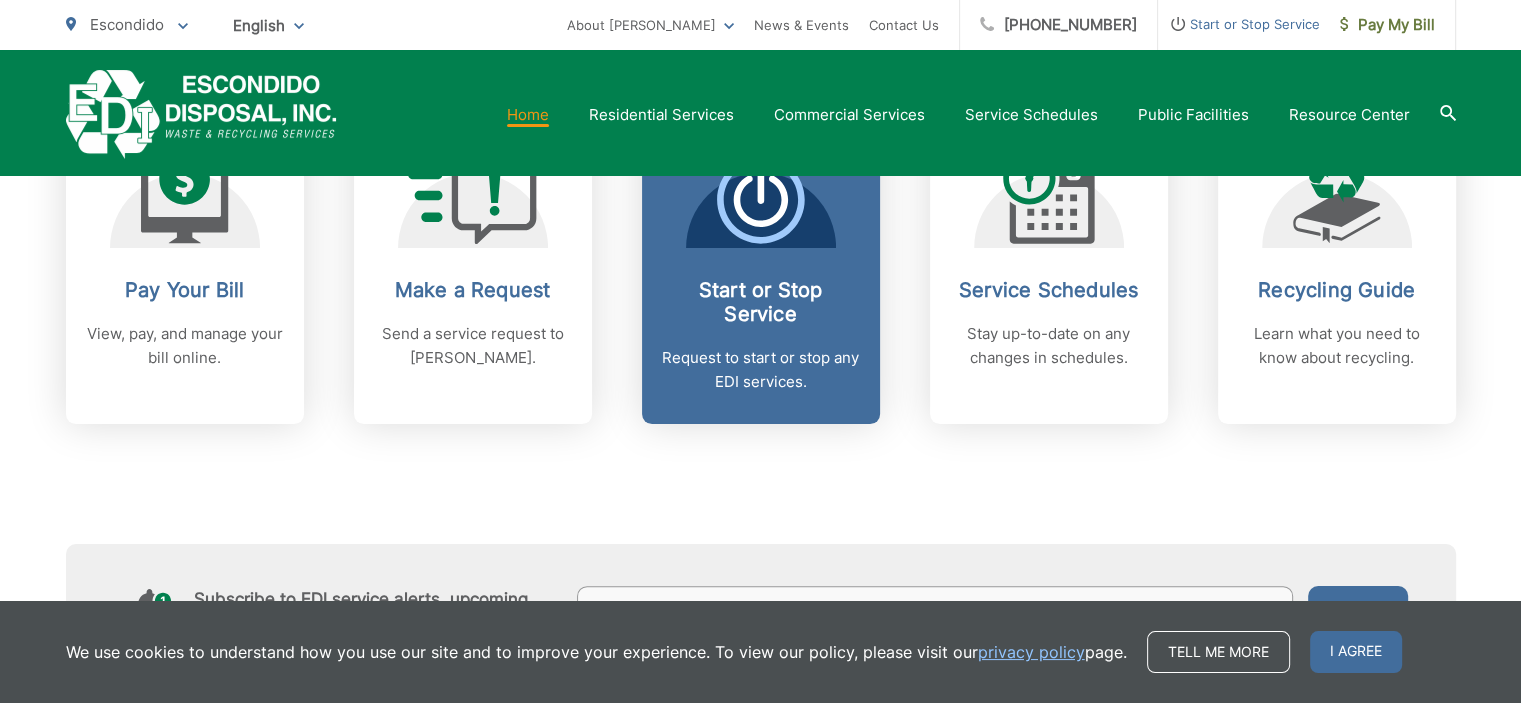 click 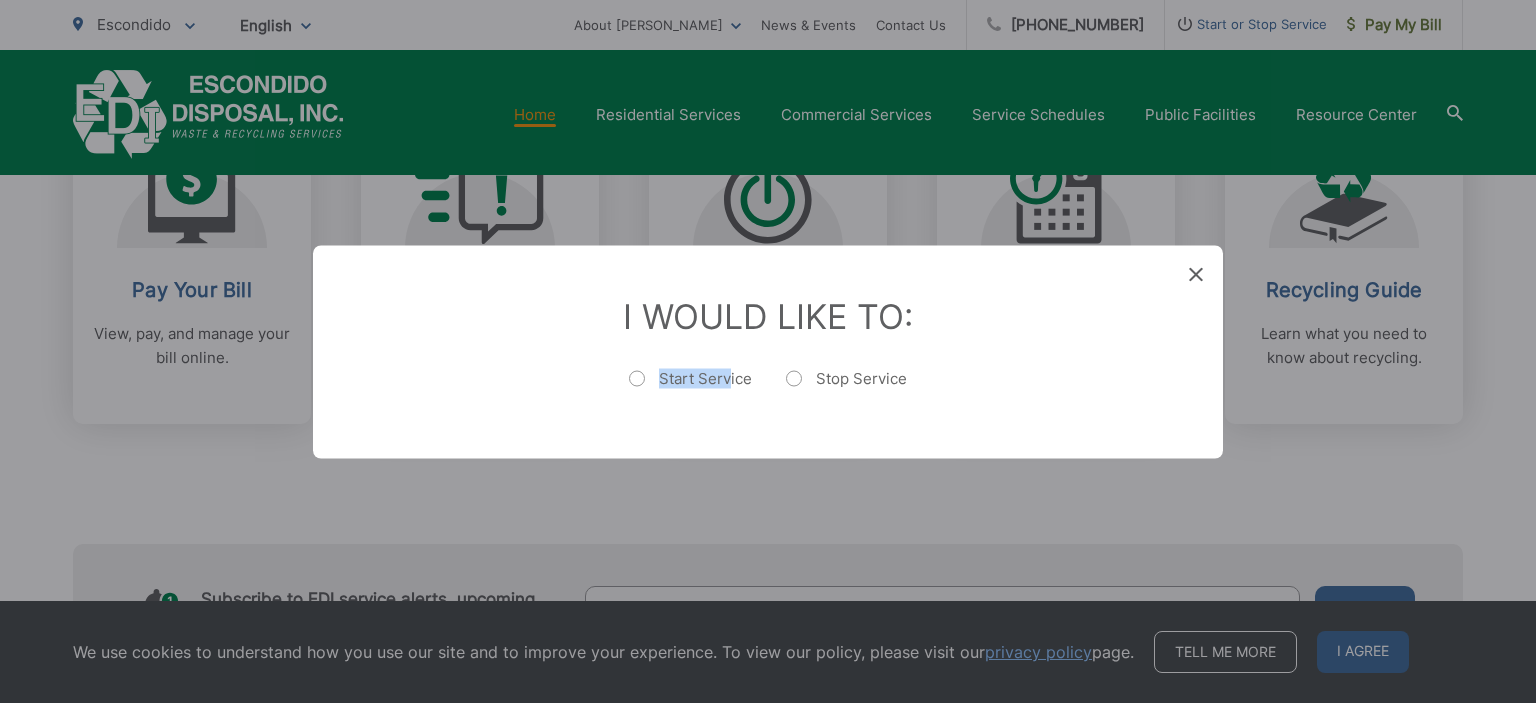 drag, startPoint x: 731, startPoint y: 367, endPoint x: 728, endPoint y: 377, distance: 10.440307 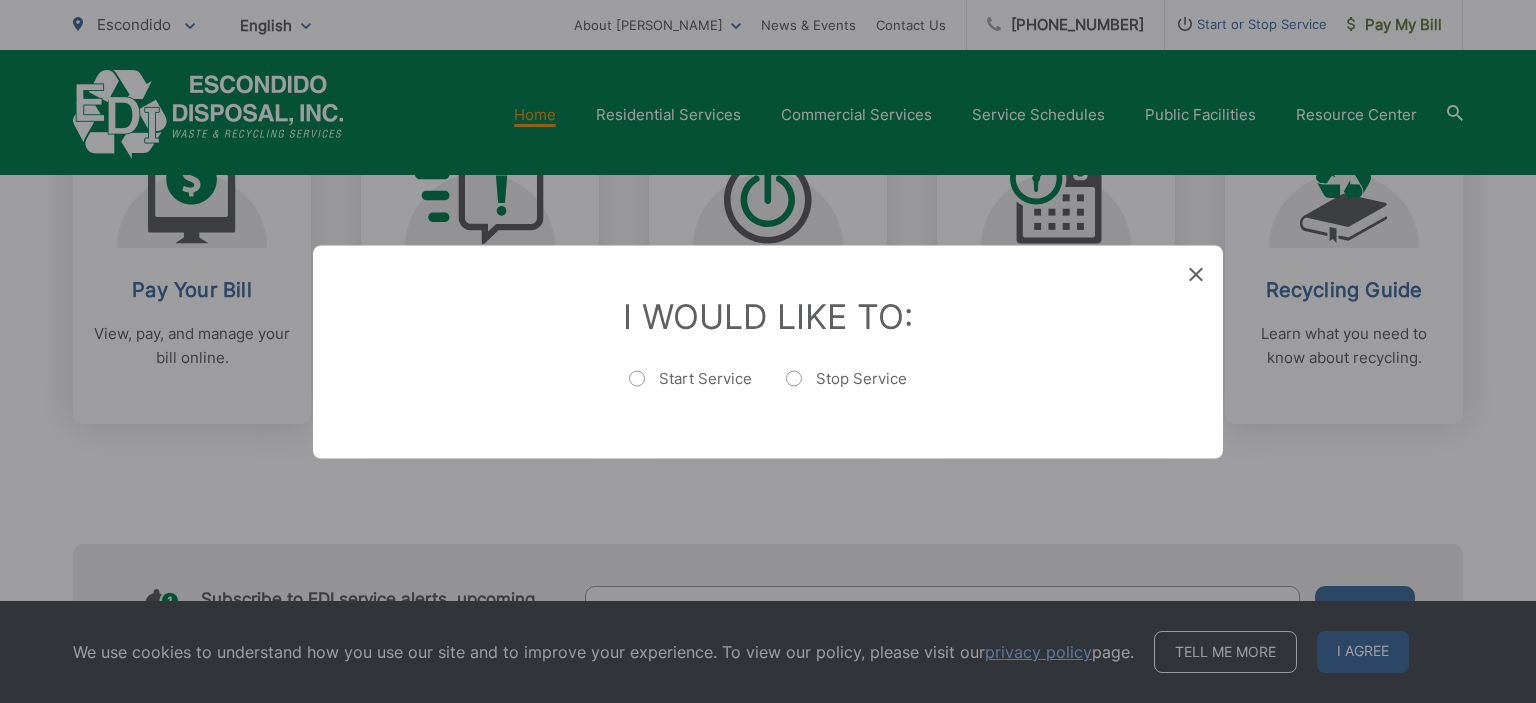 click 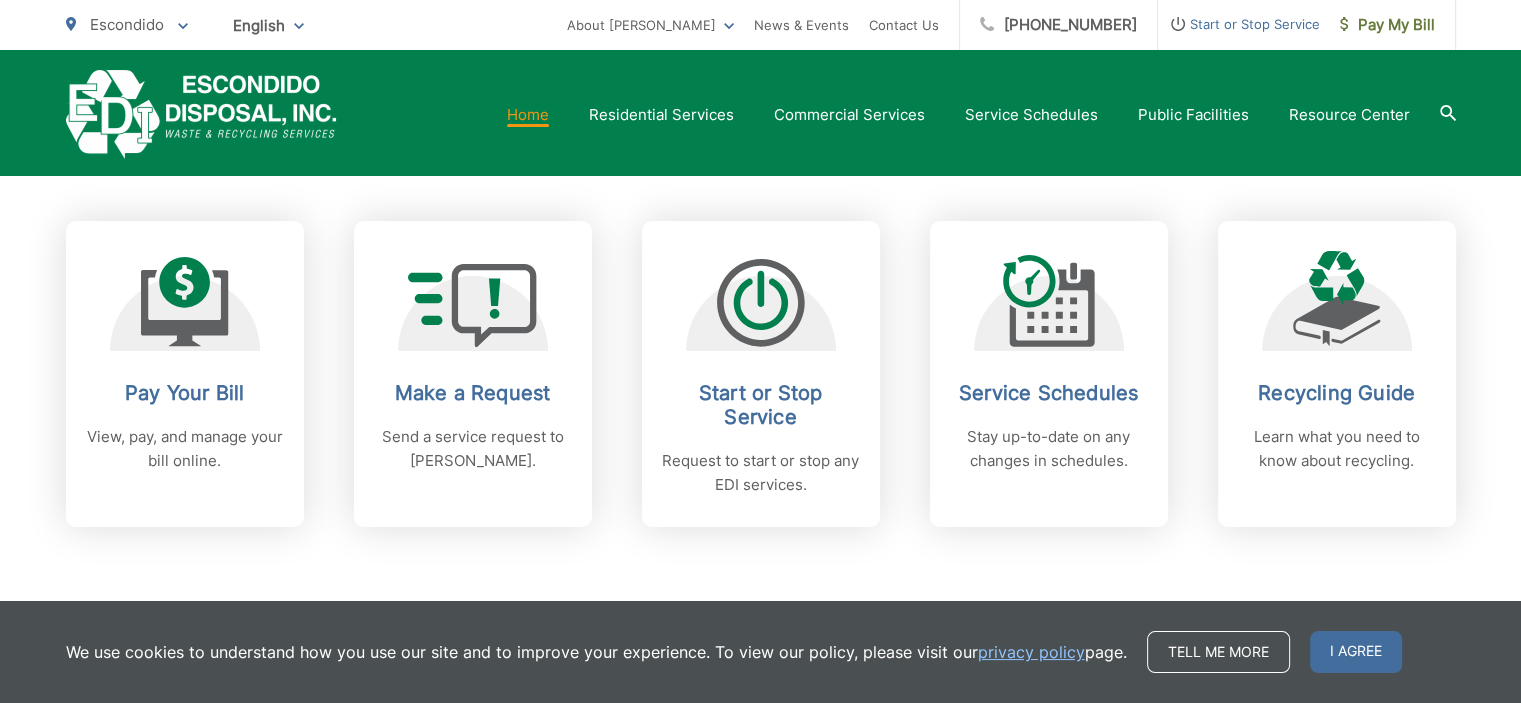 scroll, scrollTop: 776, scrollLeft: 0, axis: vertical 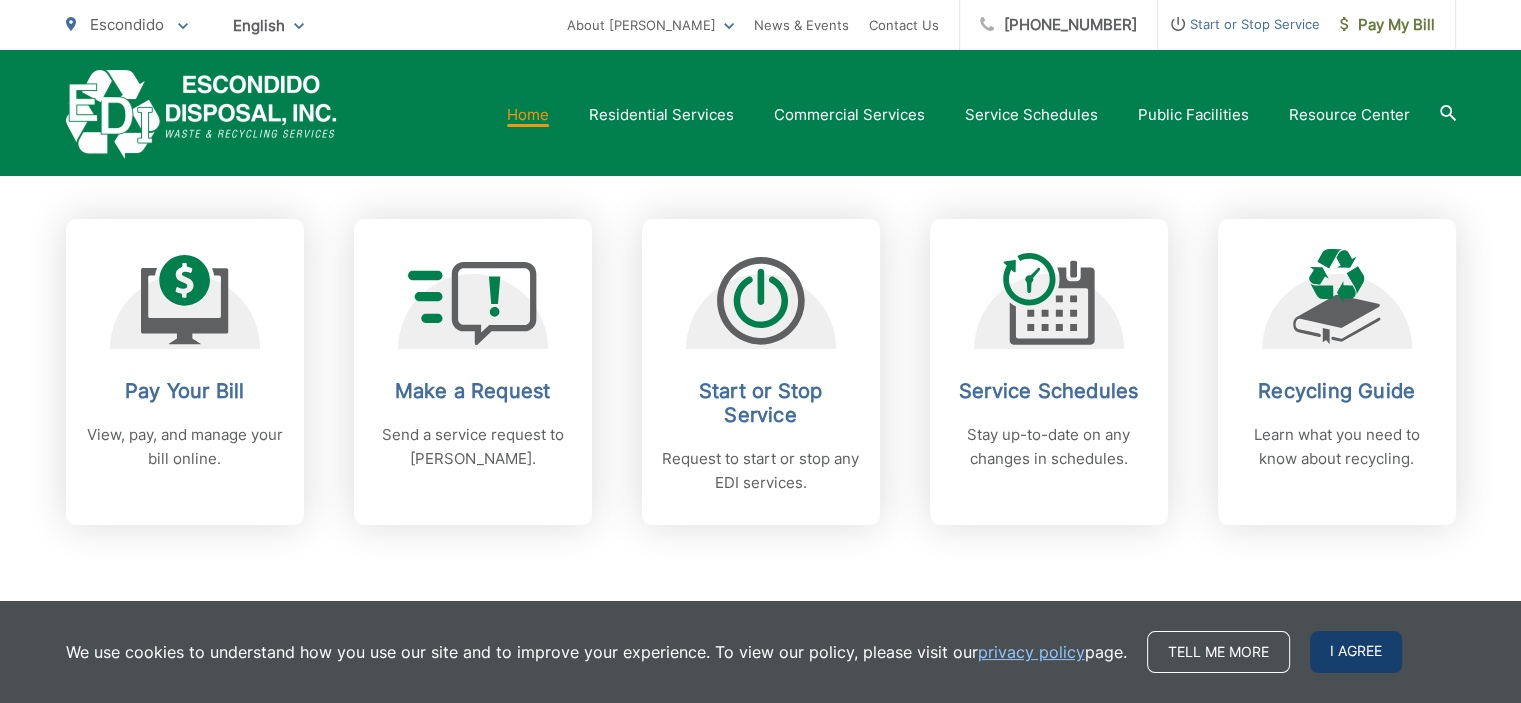 click on "I agree" at bounding box center (1356, 652) 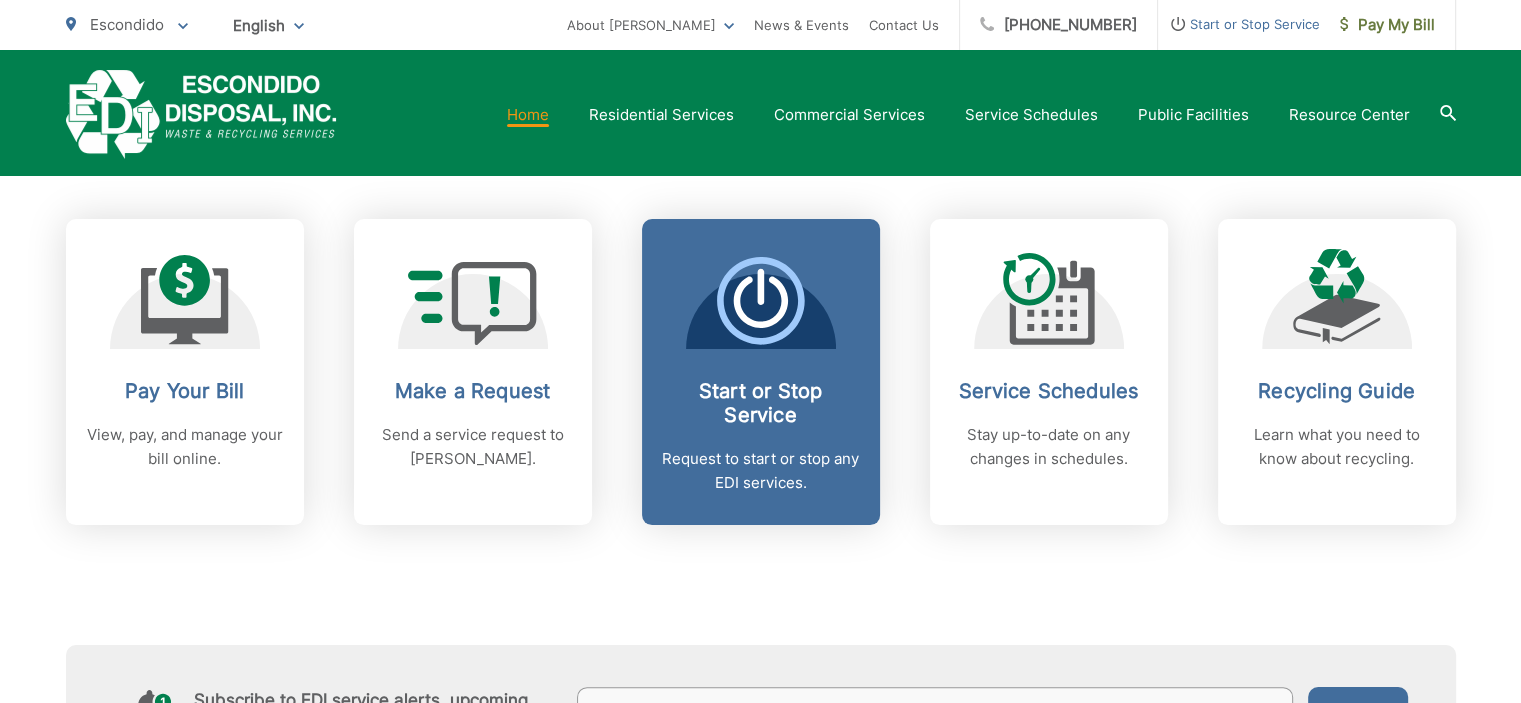 click 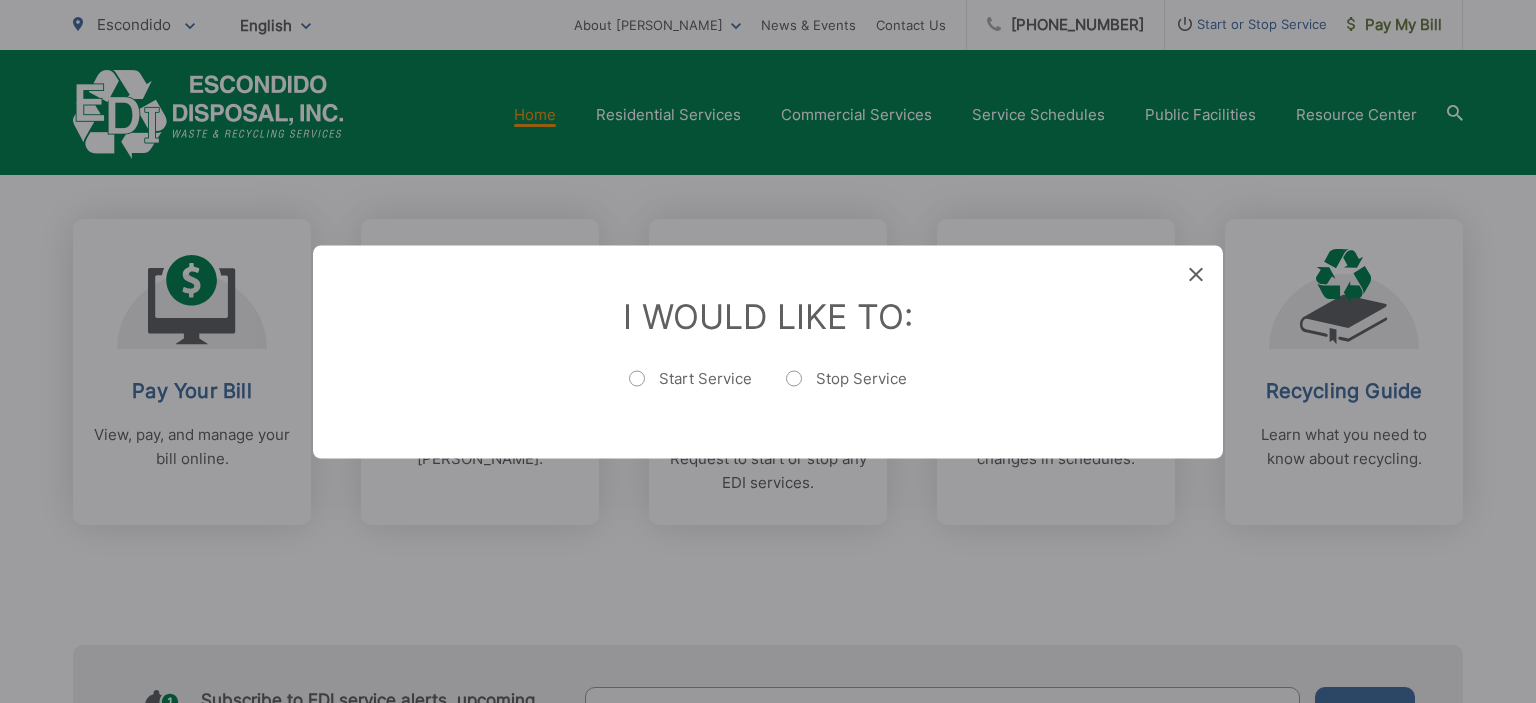 click 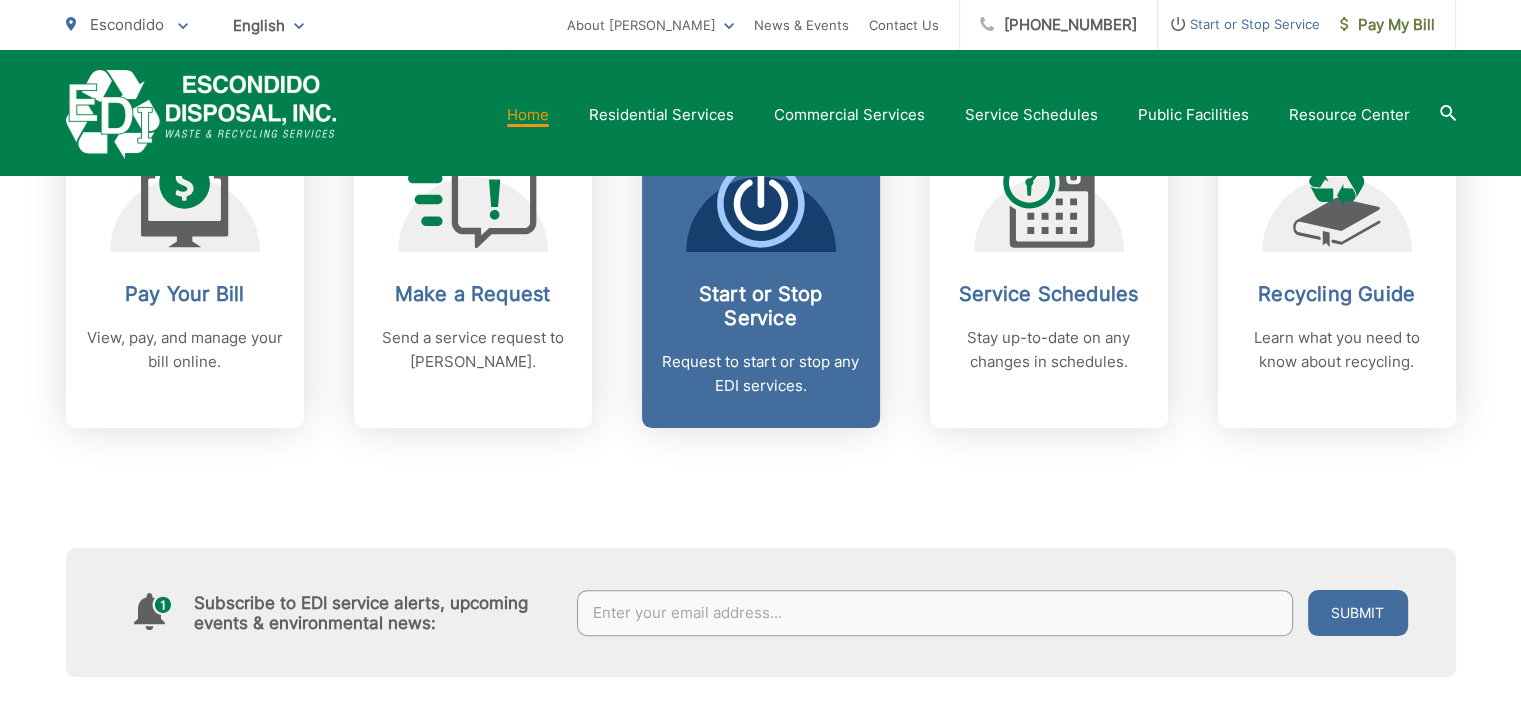 scroll, scrollTop: 876, scrollLeft: 0, axis: vertical 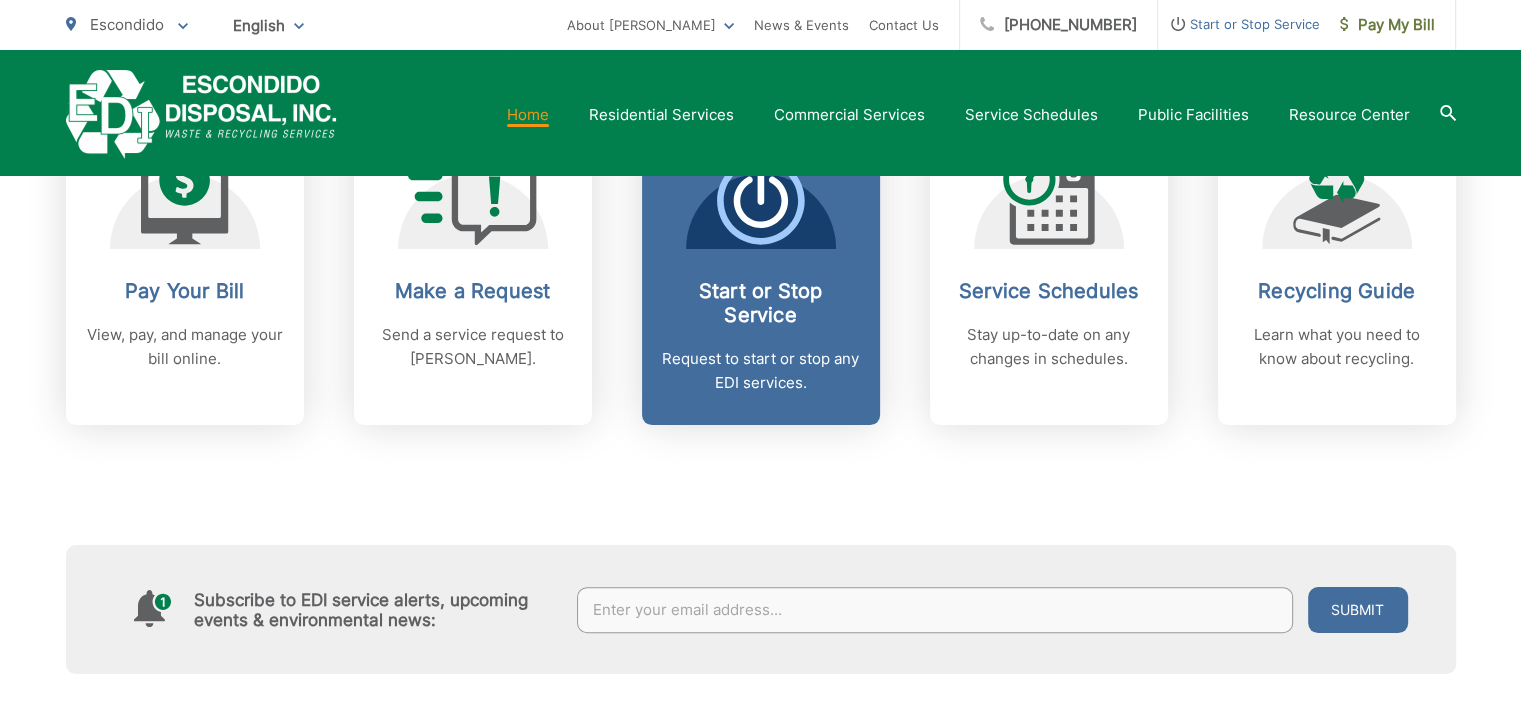 click on "Start or Stop Service" at bounding box center [761, 303] 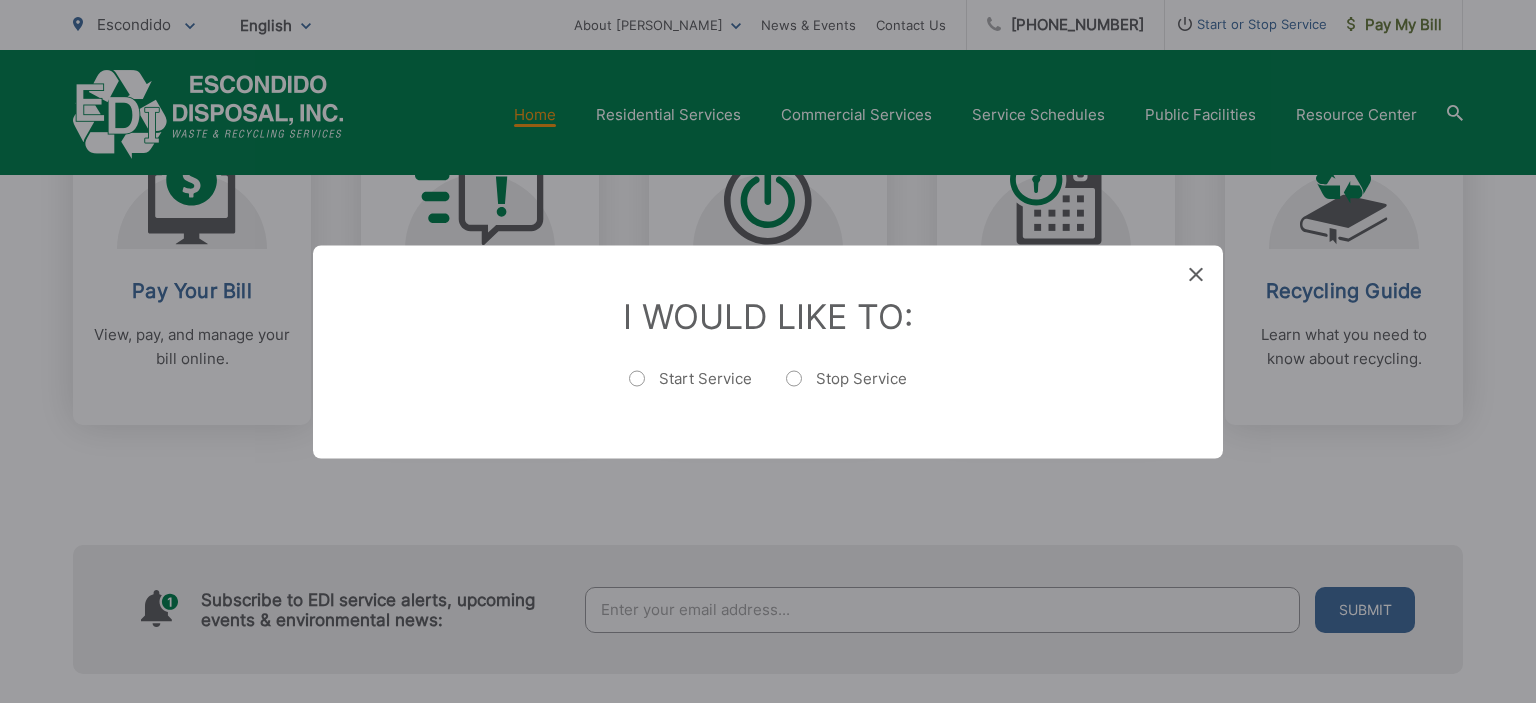 click on "Start Service" at bounding box center (690, 388) 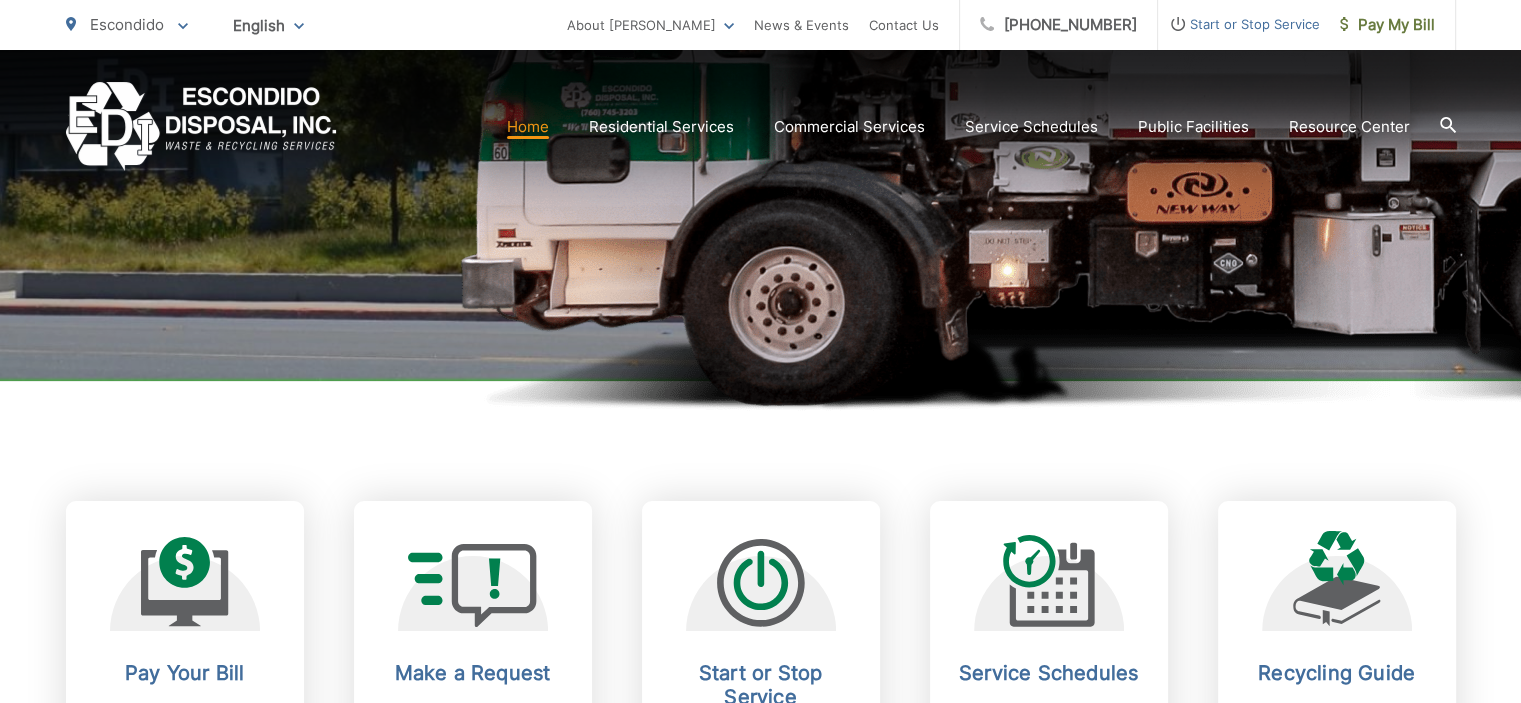 scroll, scrollTop: 496, scrollLeft: 0, axis: vertical 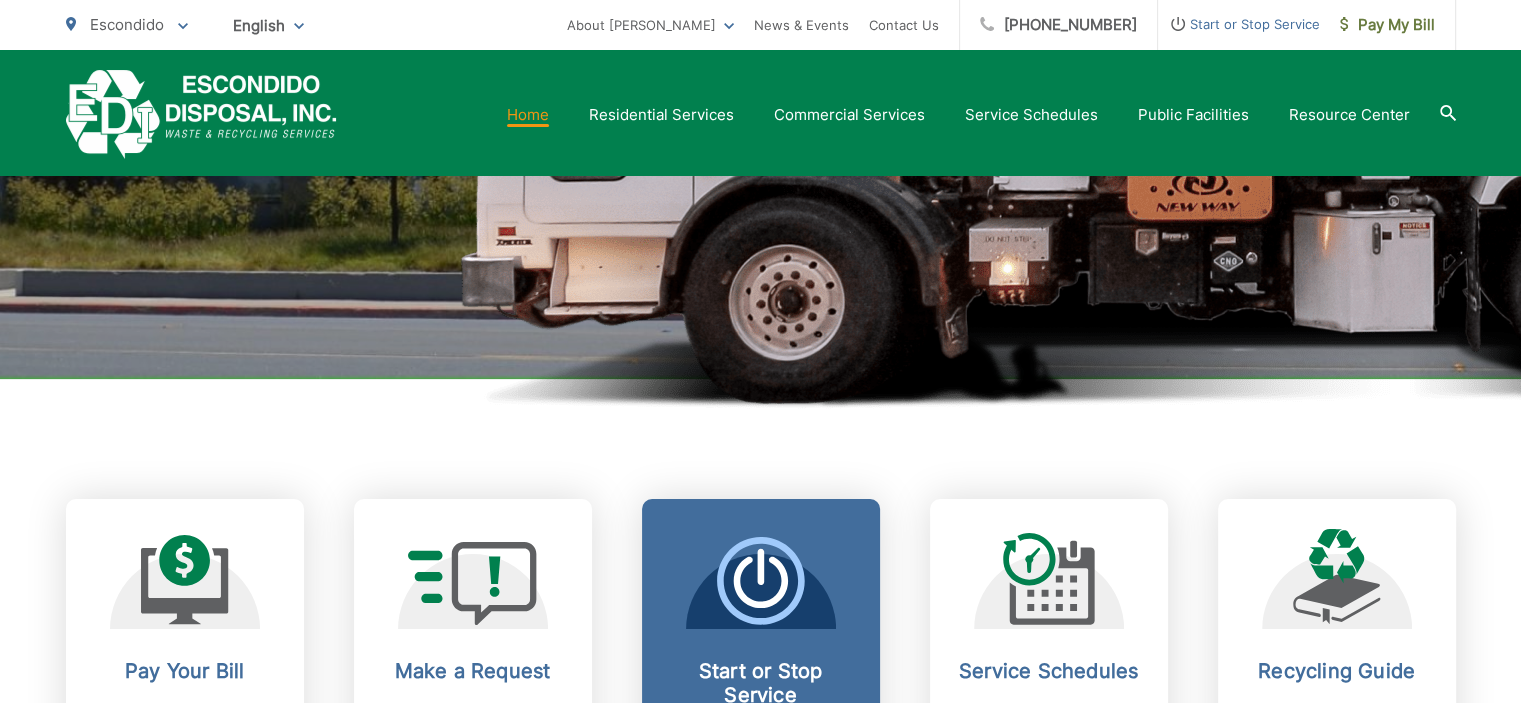 click 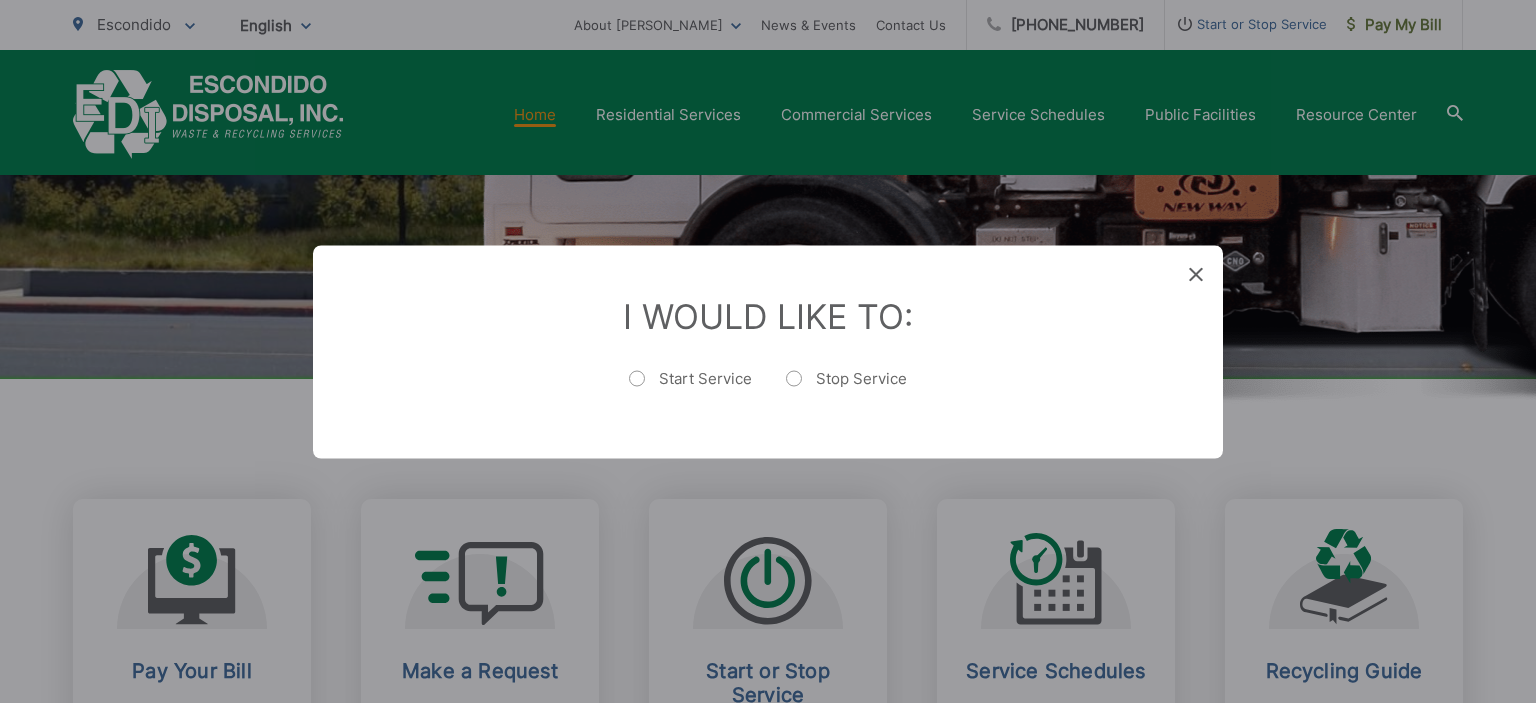 click on "I Would Like To:
Start Service
Stop Service" at bounding box center (768, 351) 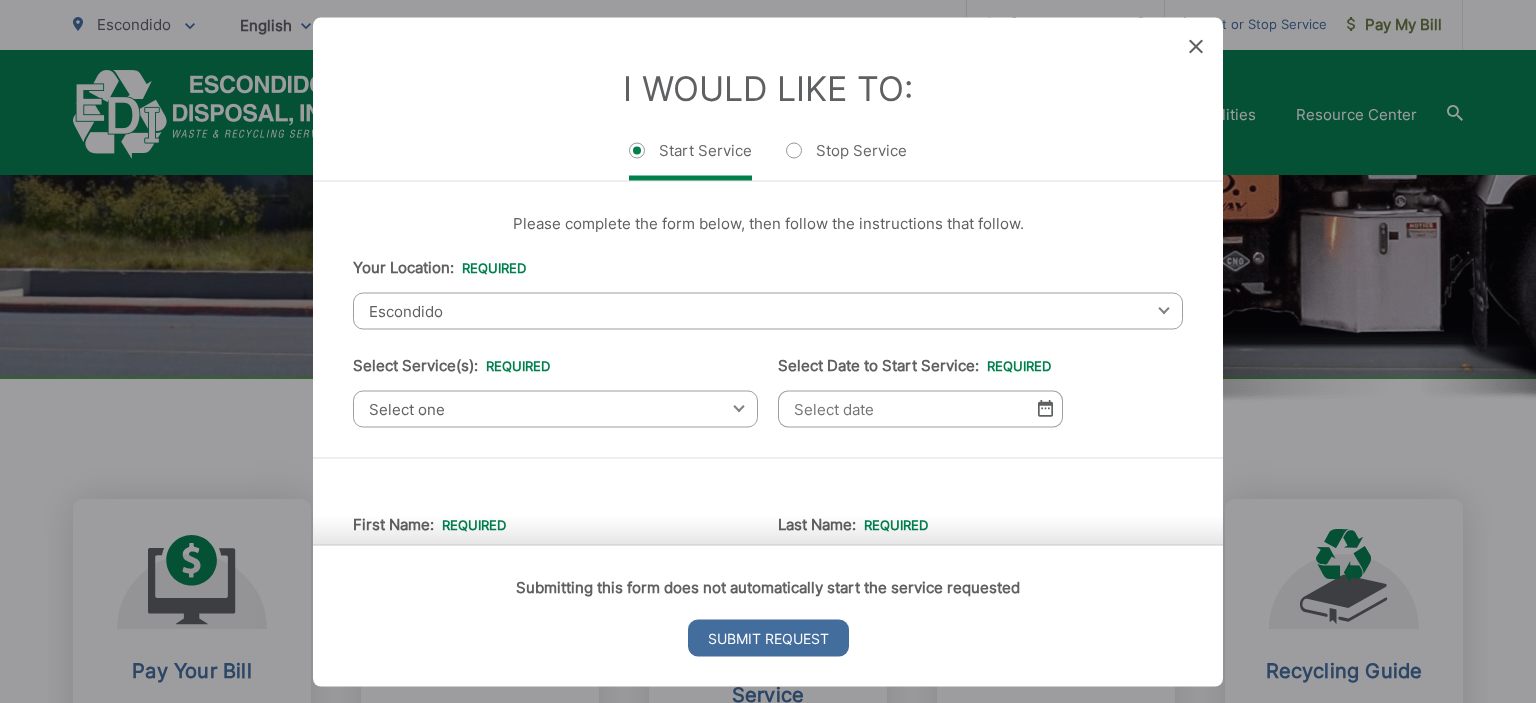 click 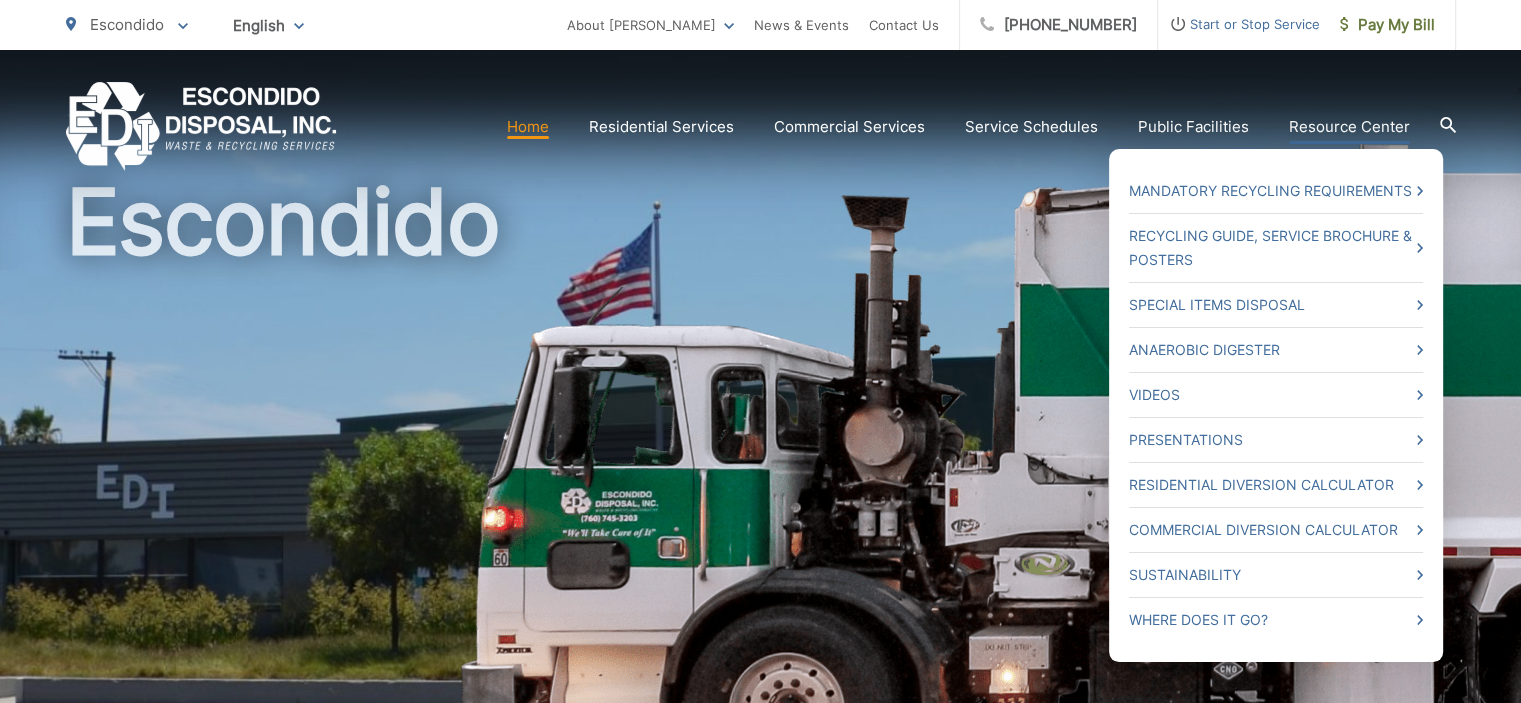 scroll, scrollTop: 88, scrollLeft: 0, axis: vertical 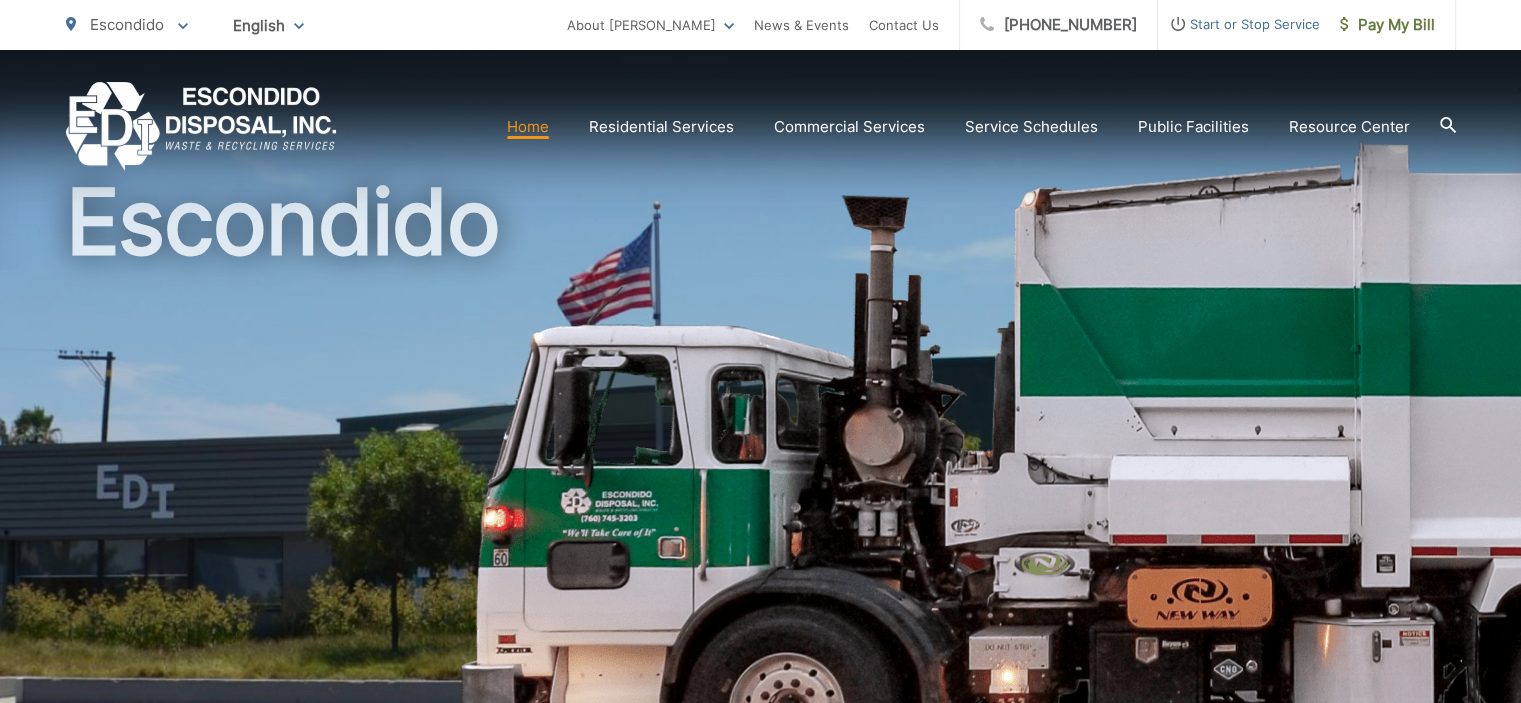click on "Escondido" at bounding box center [761, 488] 